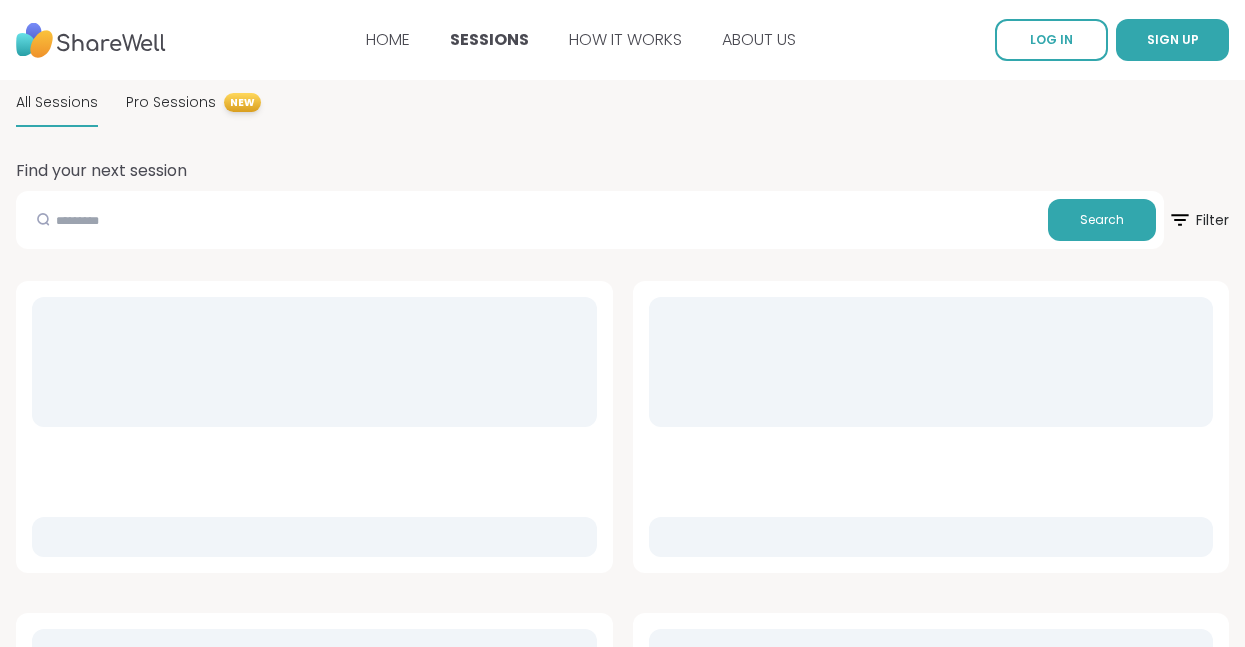 scroll, scrollTop: 0, scrollLeft: 0, axis: both 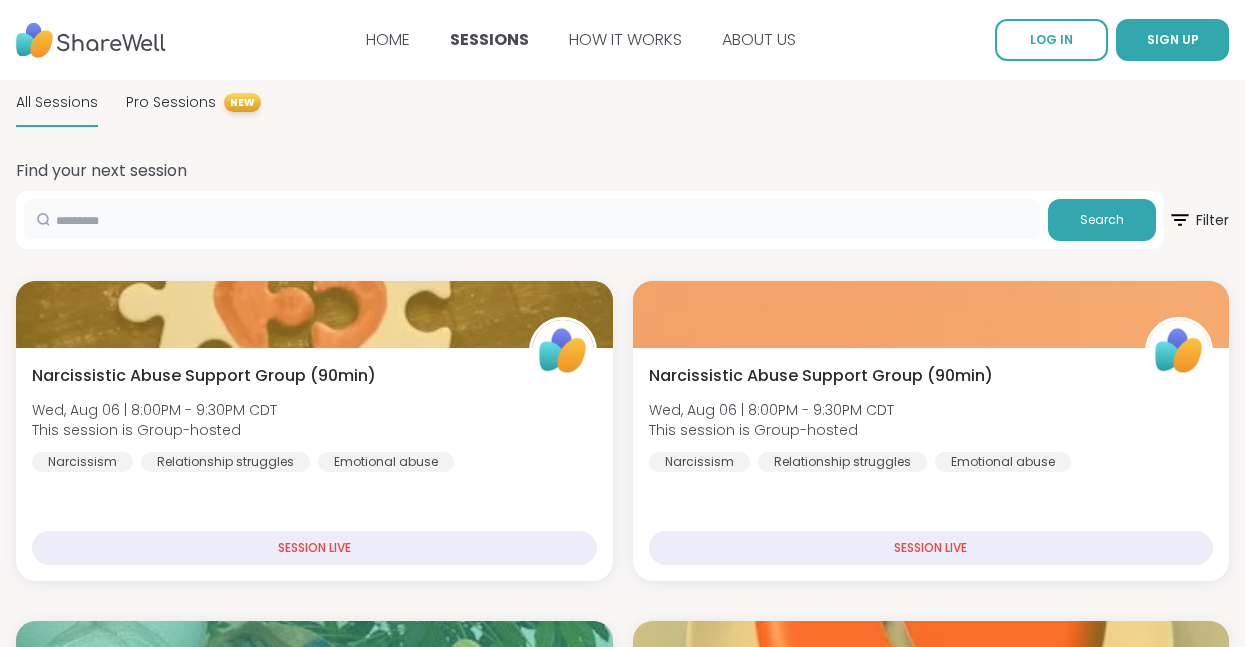 click at bounding box center [532, 219] 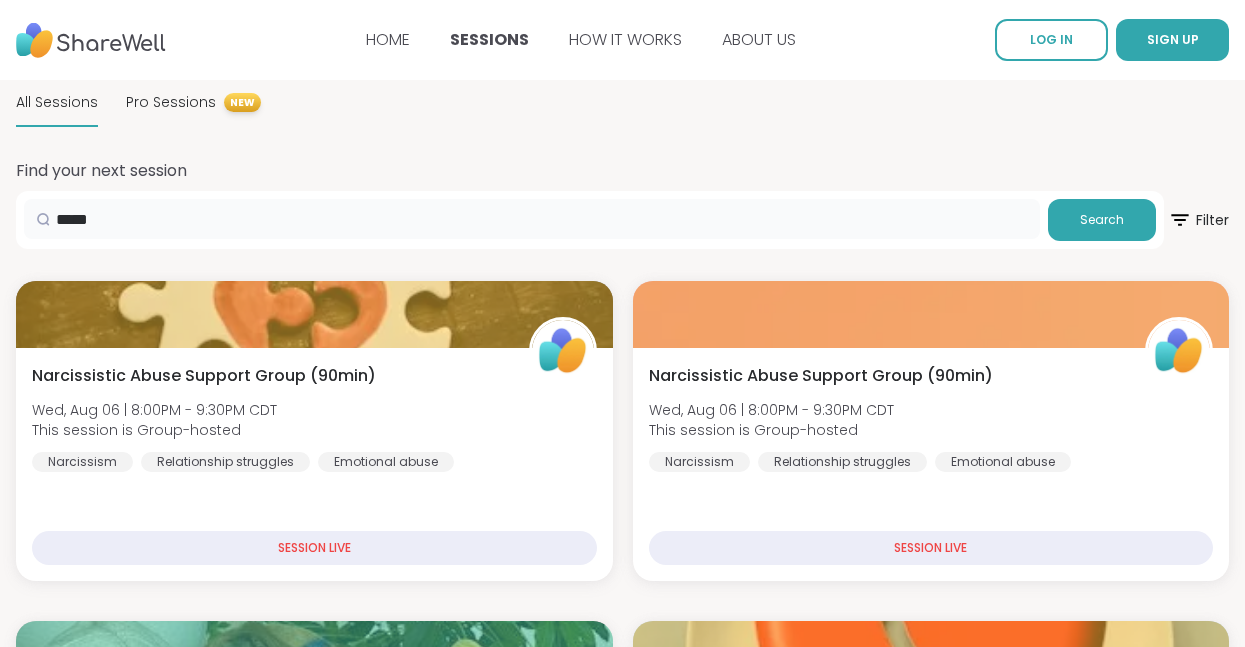 type on "*****" 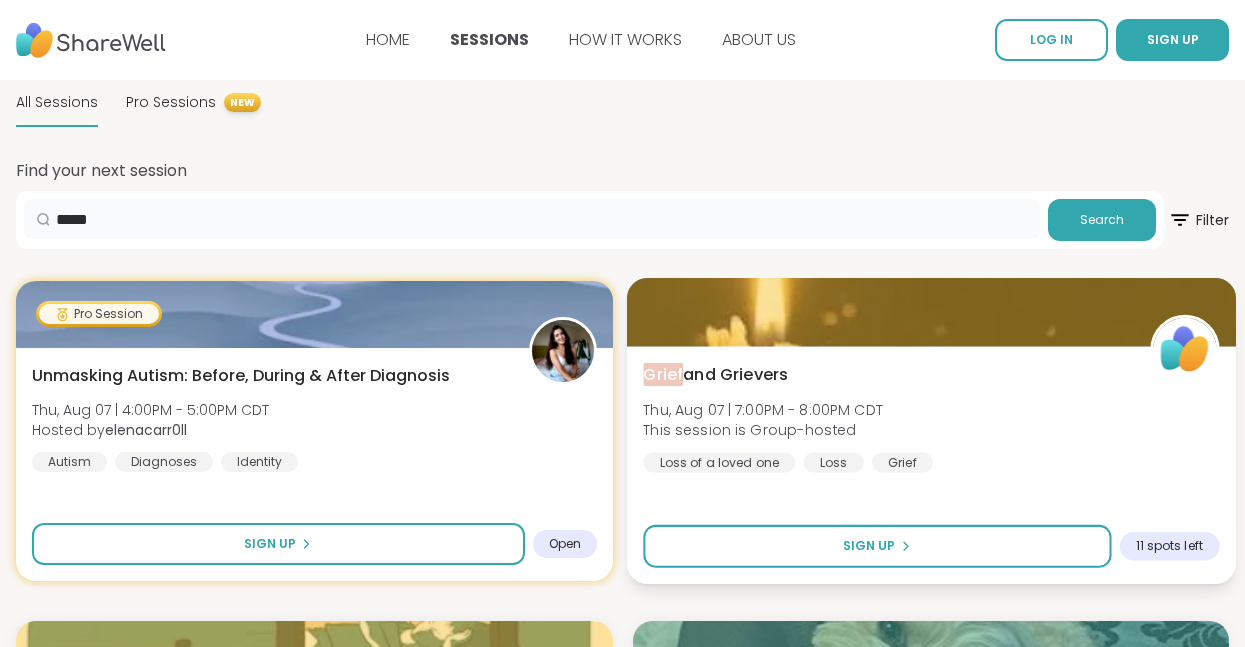 scroll, scrollTop: 100, scrollLeft: 0, axis: vertical 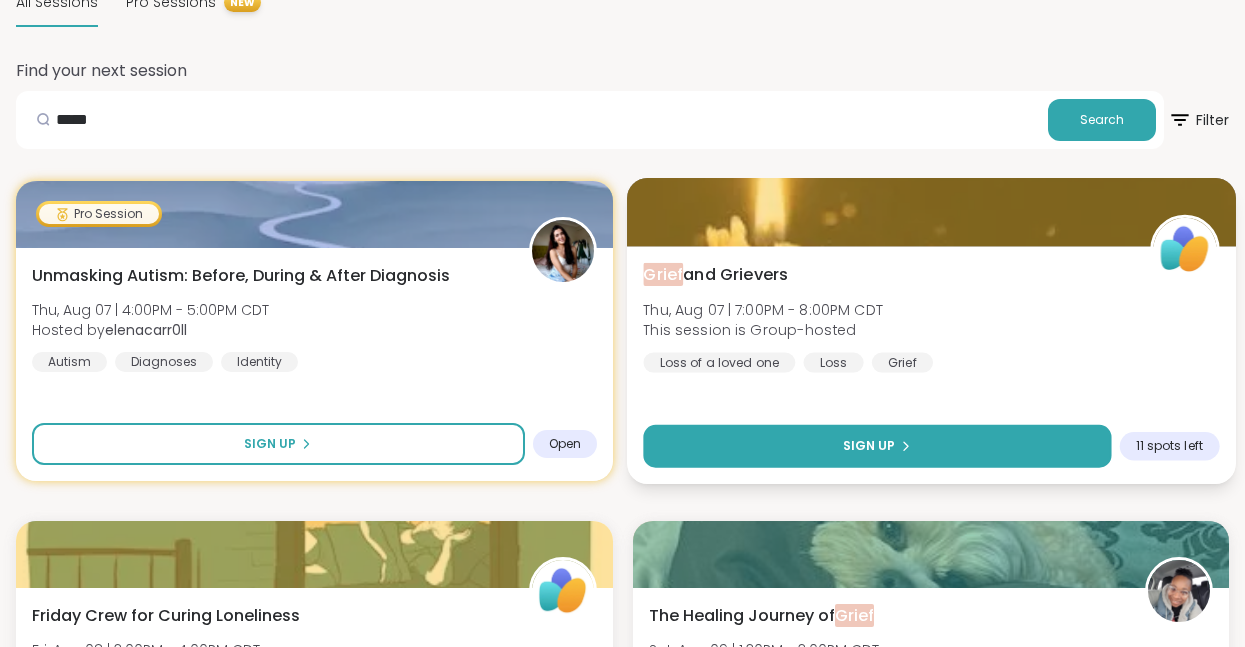 click on "Sign Up" at bounding box center [868, 446] 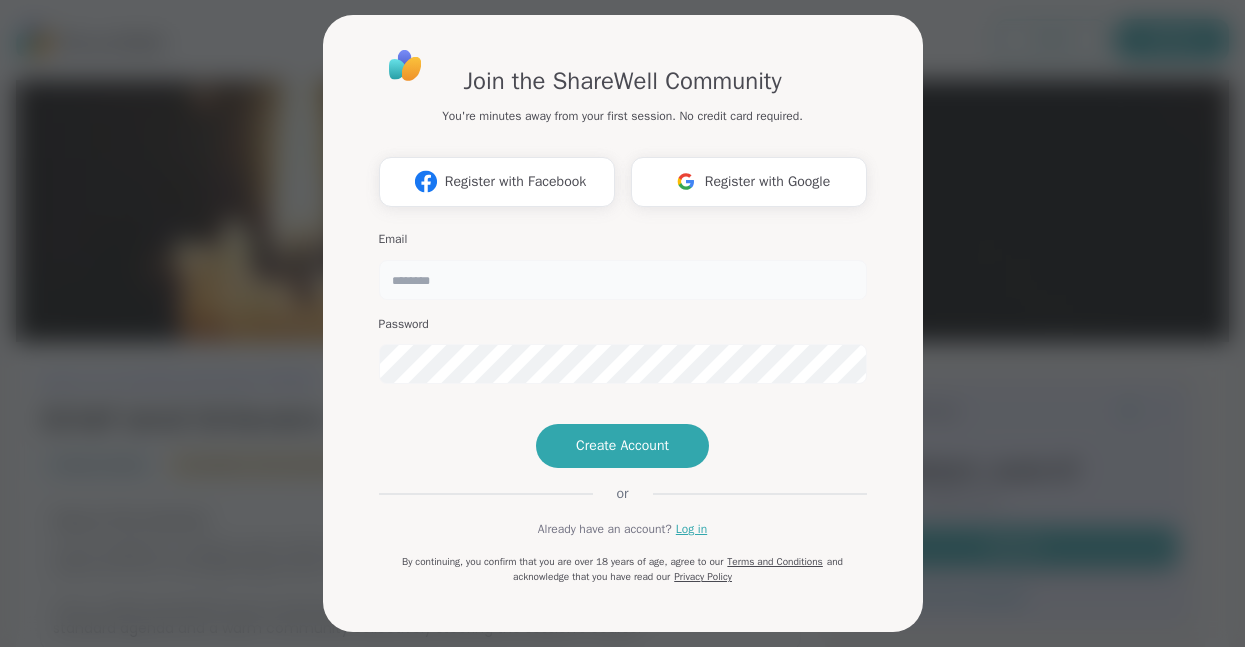 click at bounding box center (623, 280) 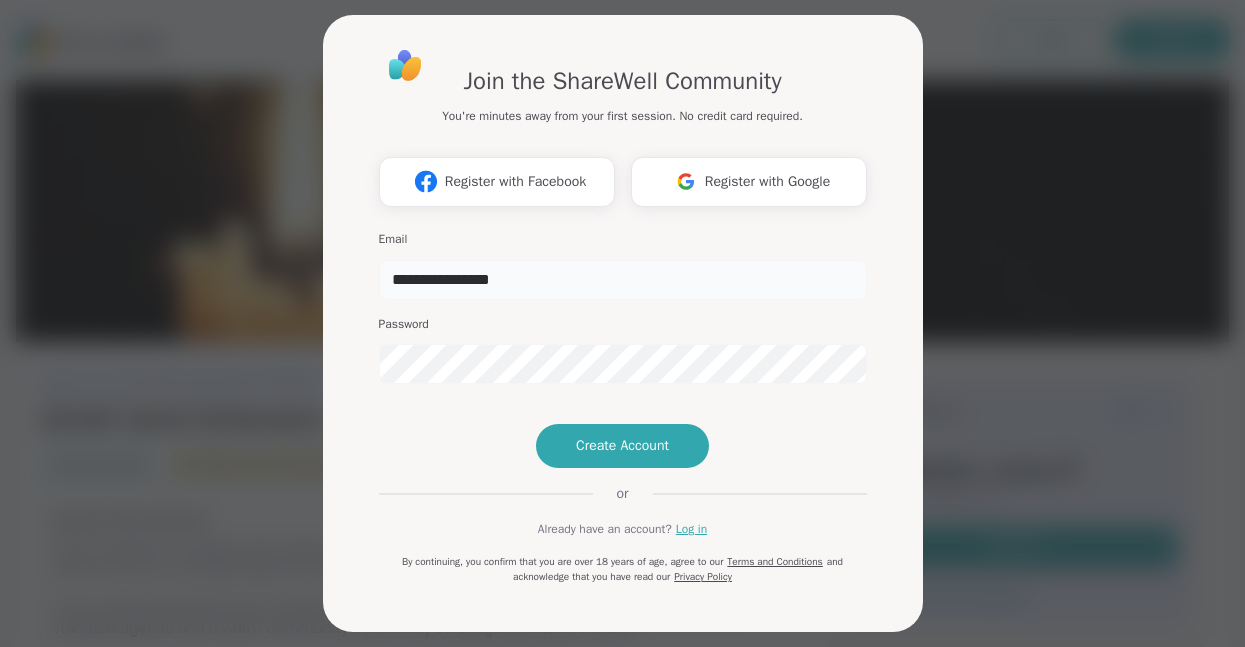 type on "**********" 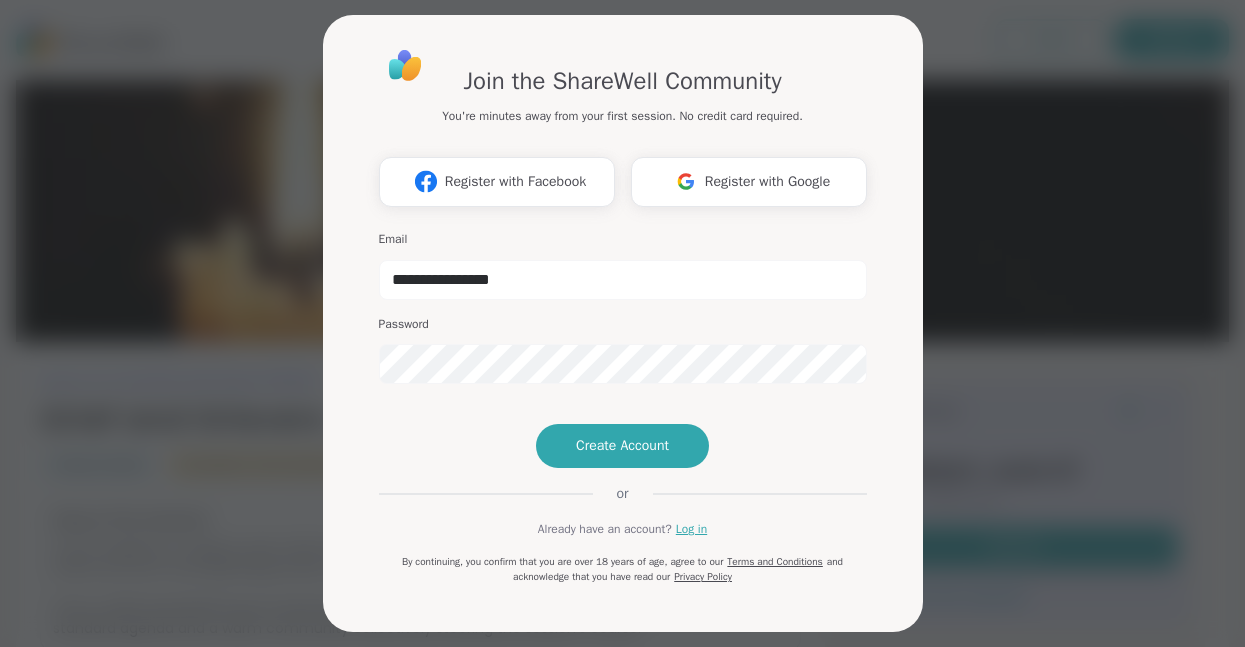 scroll, scrollTop: 58, scrollLeft: 0, axis: vertical 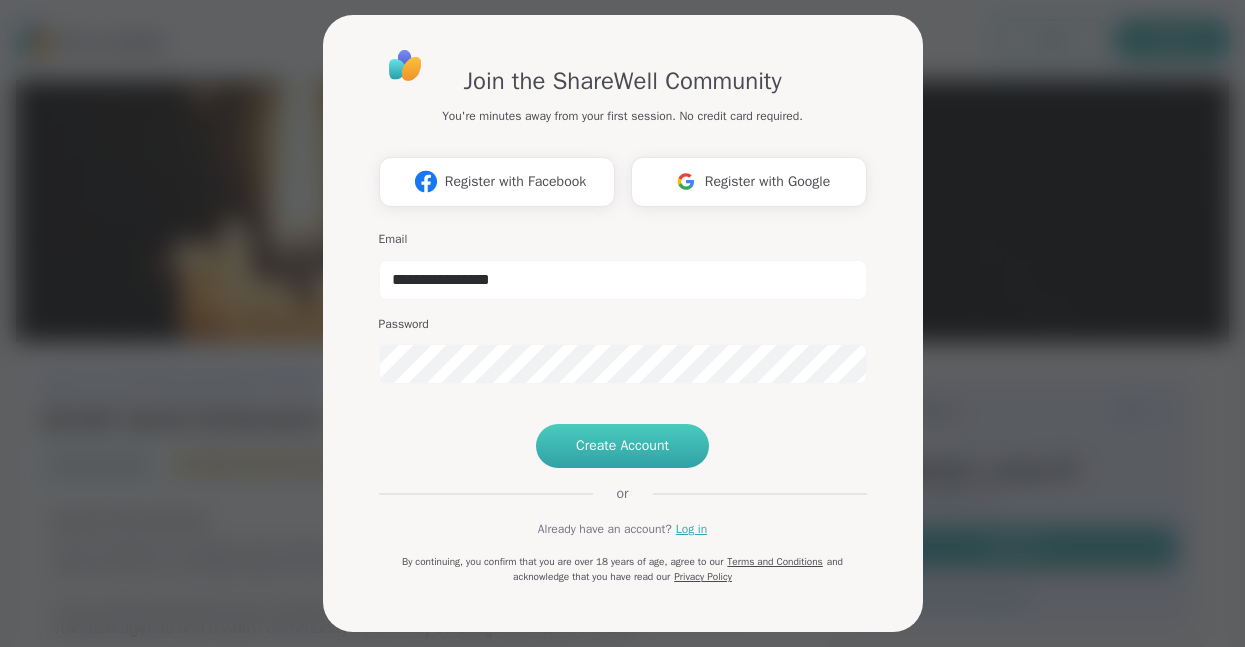 click on "Create Account" at bounding box center (622, 446) 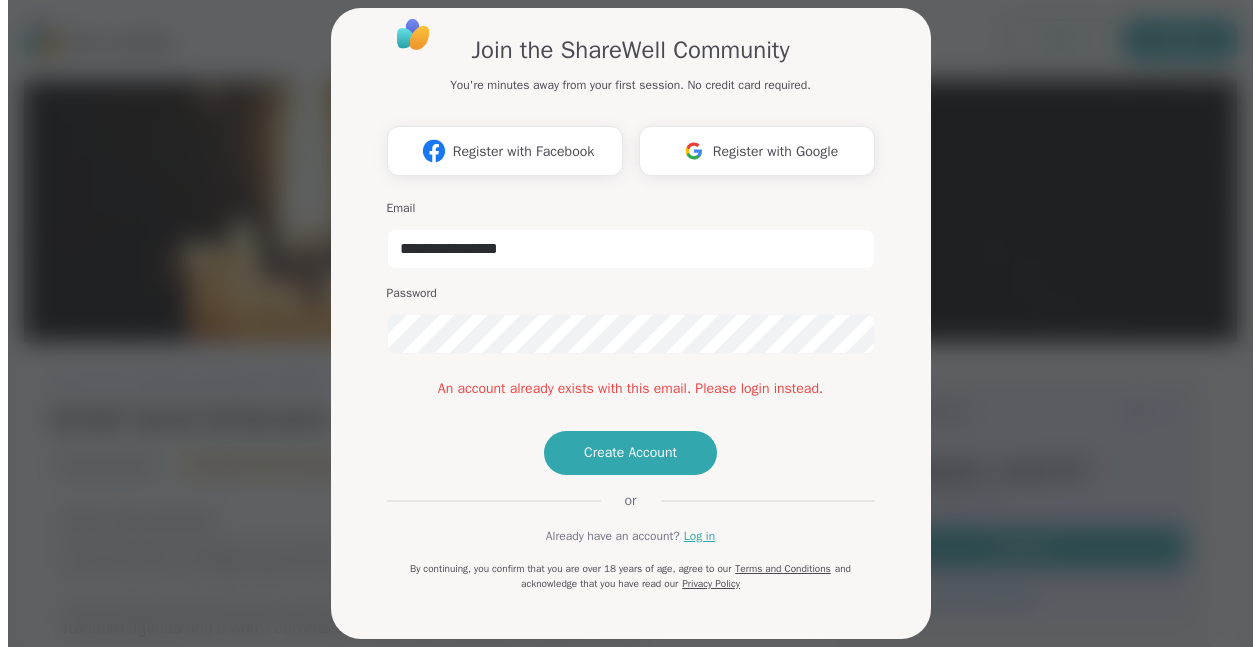 scroll, scrollTop: 95, scrollLeft: 0, axis: vertical 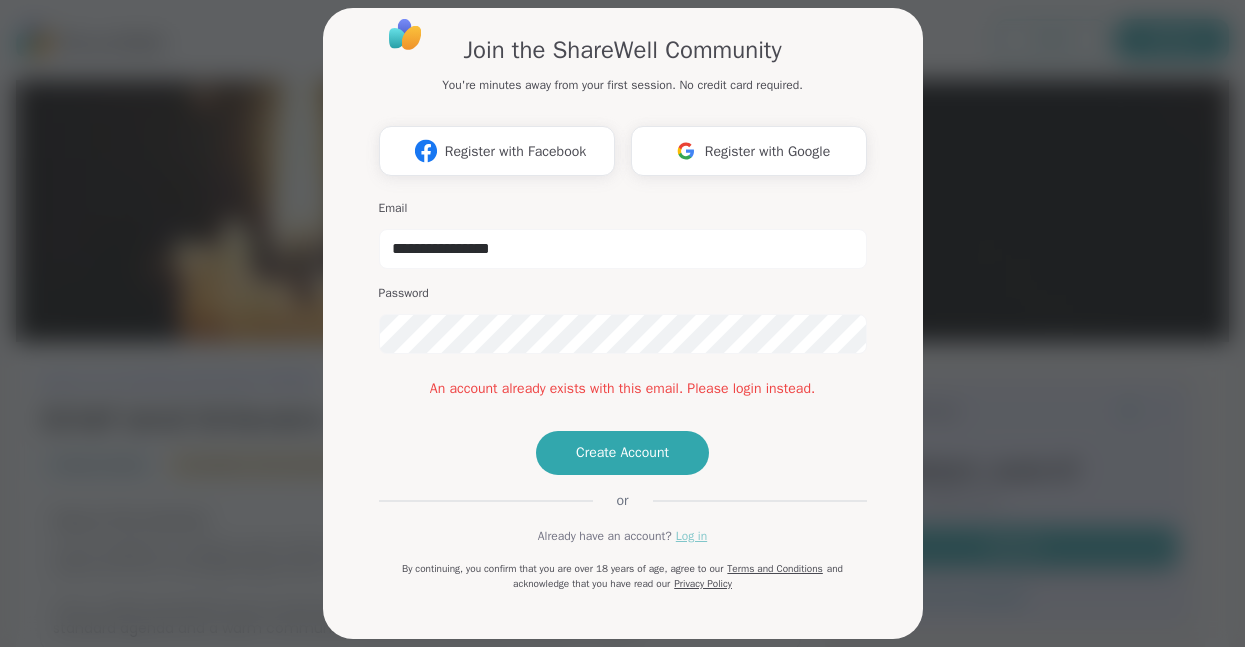 click on "Log in" at bounding box center [691, 536] 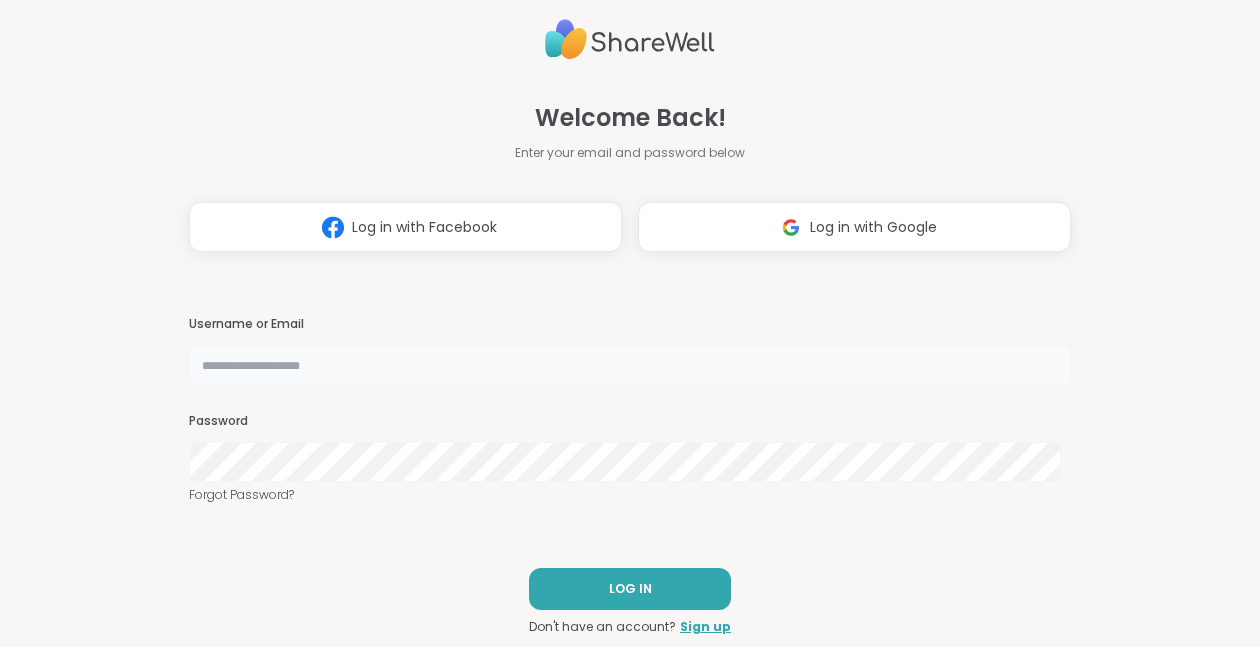 type on "**********" 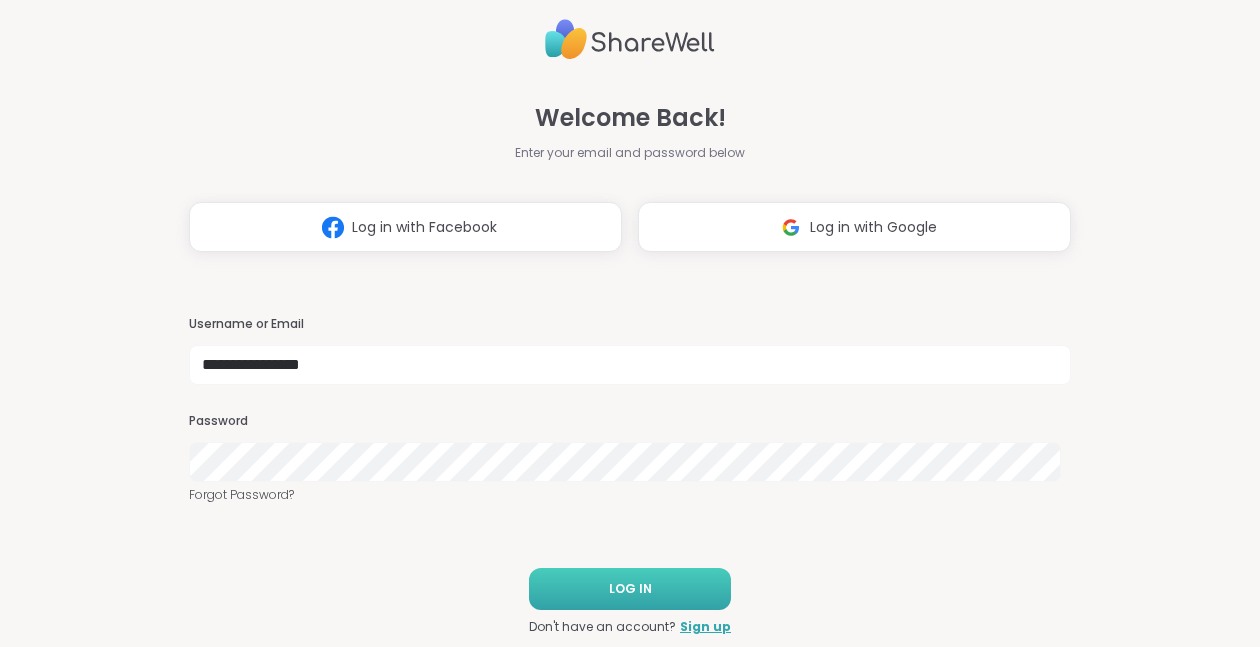 click on "LOG IN" at bounding box center [630, 589] 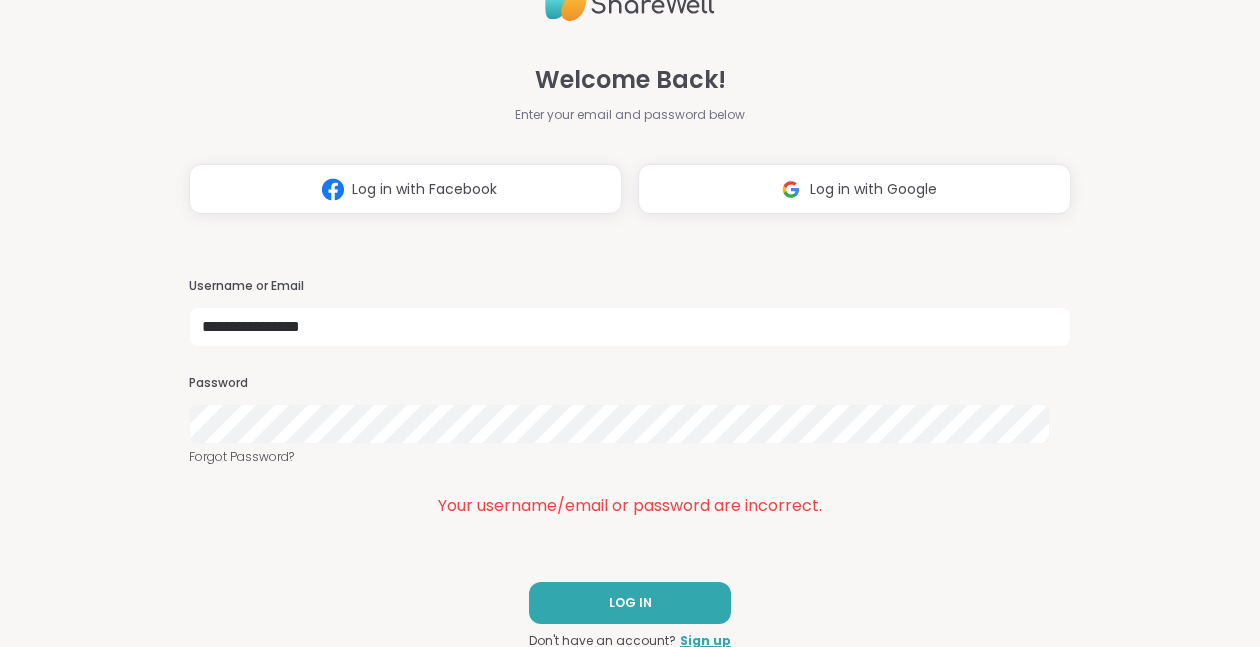 scroll, scrollTop: 15, scrollLeft: 0, axis: vertical 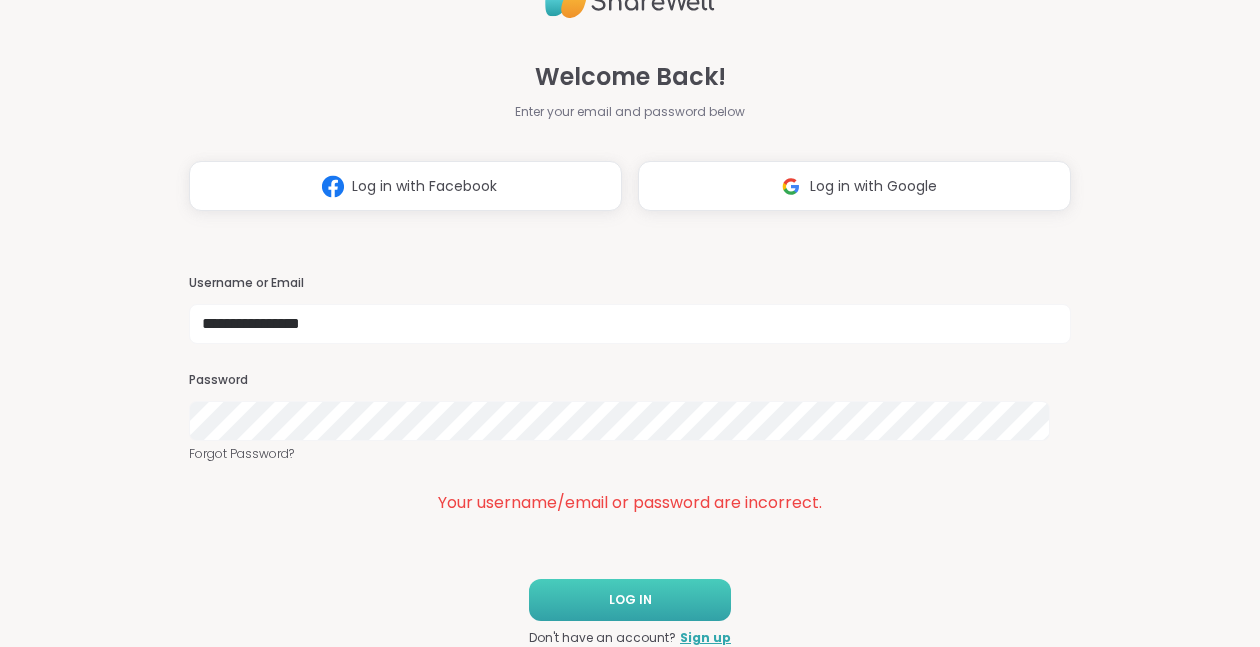 click on "LOG IN" at bounding box center [630, 600] 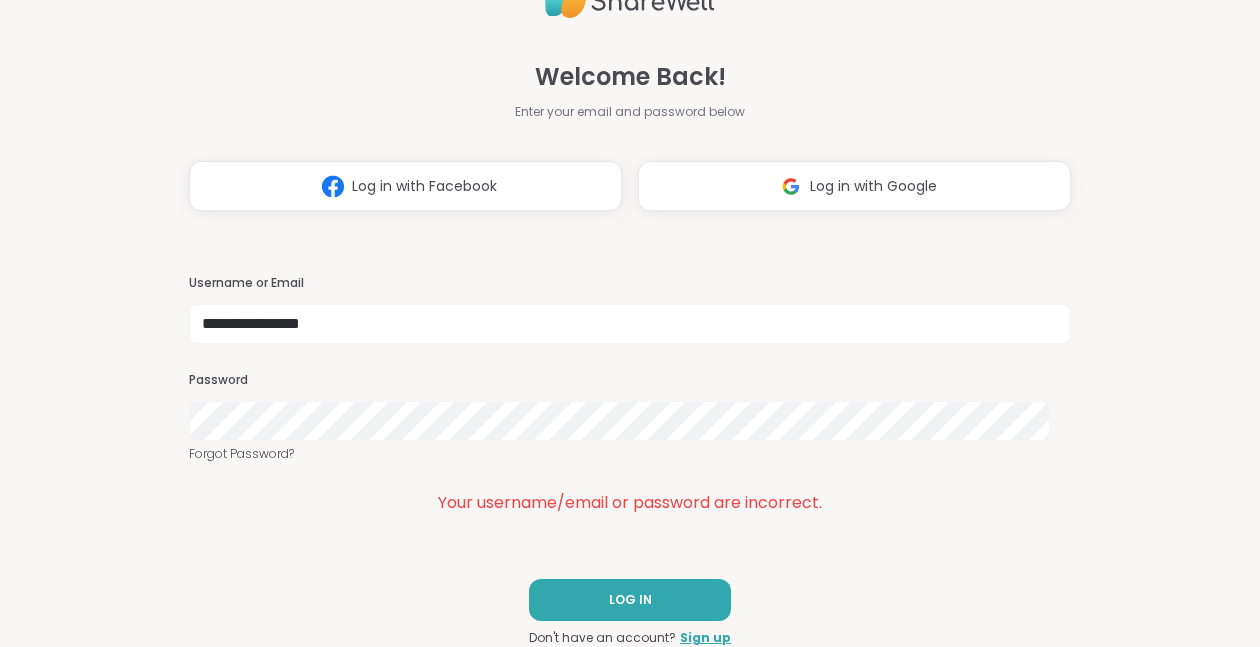 click on "**********" at bounding box center [630, 323] 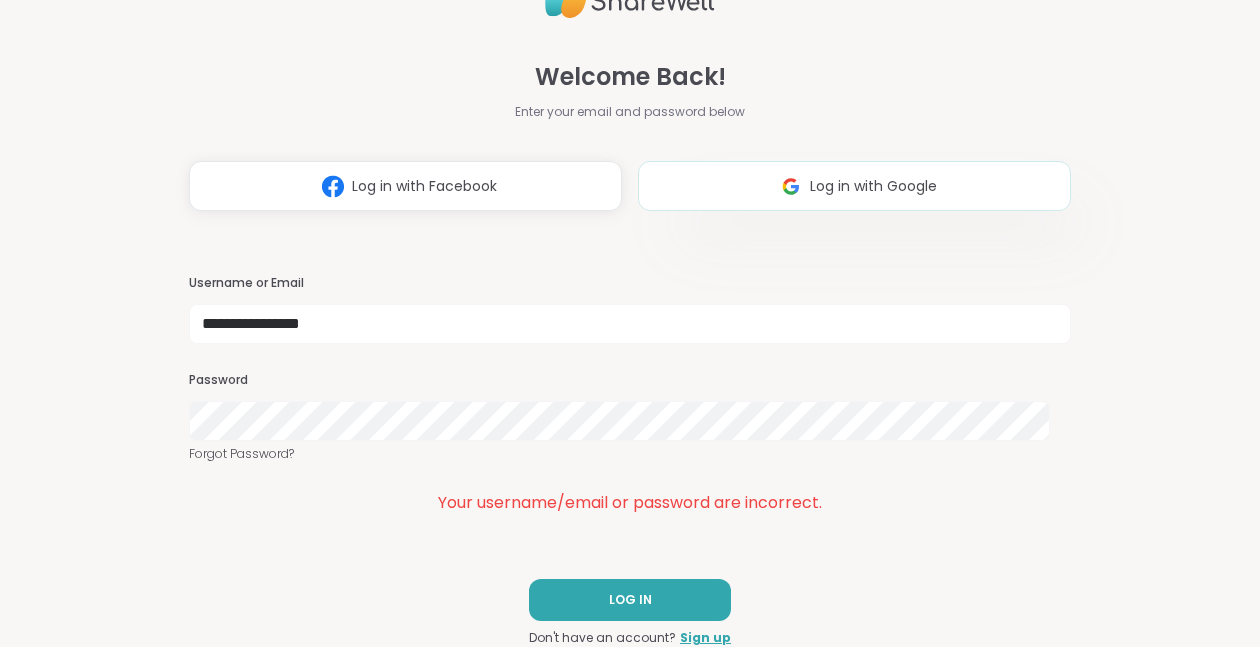 click on "Log in with Google" at bounding box center (873, 186) 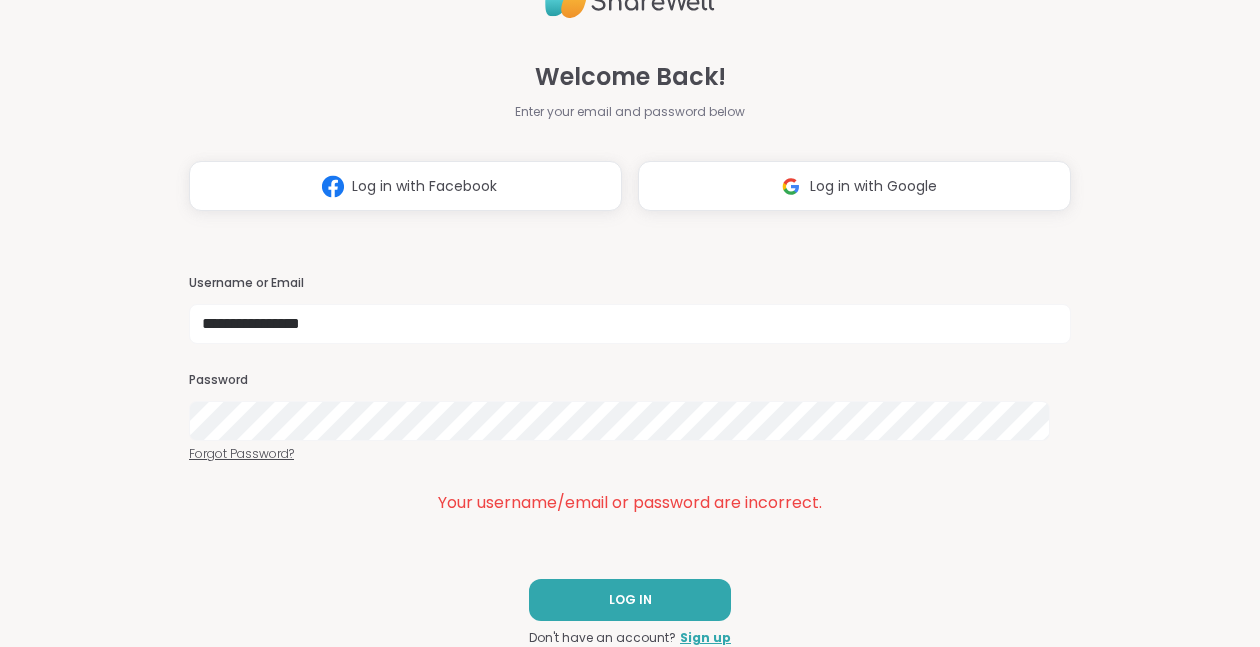 click on "Forgot Password?" at bounding box center [630, 454] 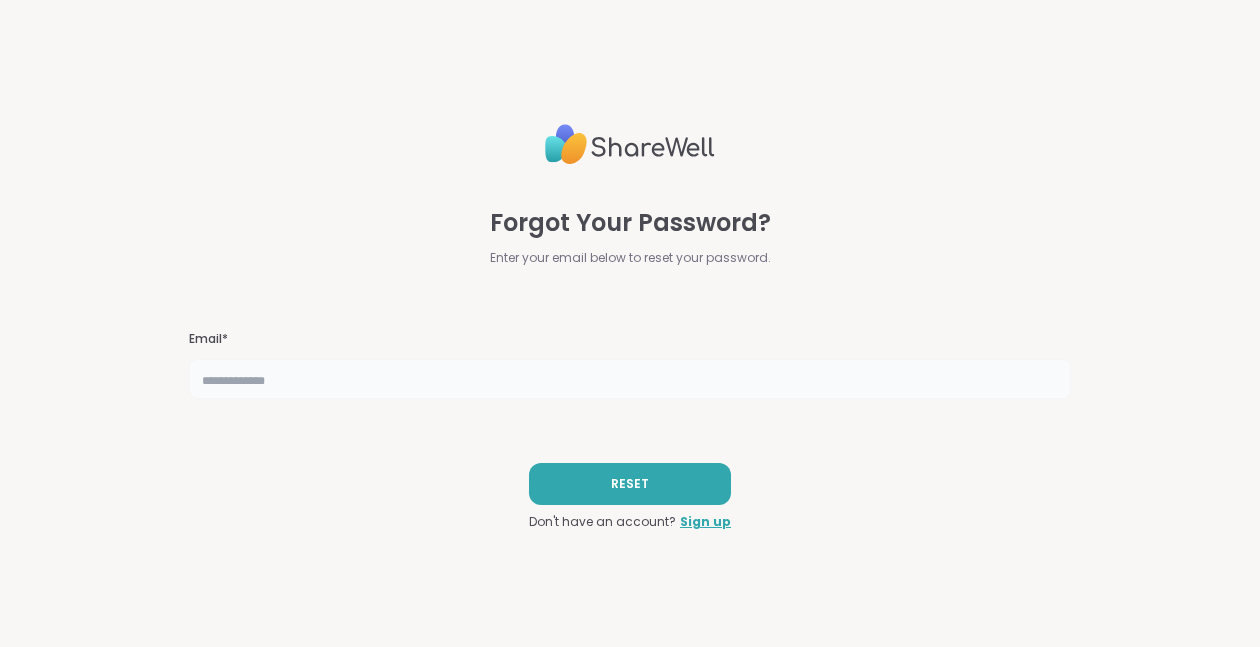 click at bounding box center [630, 379] 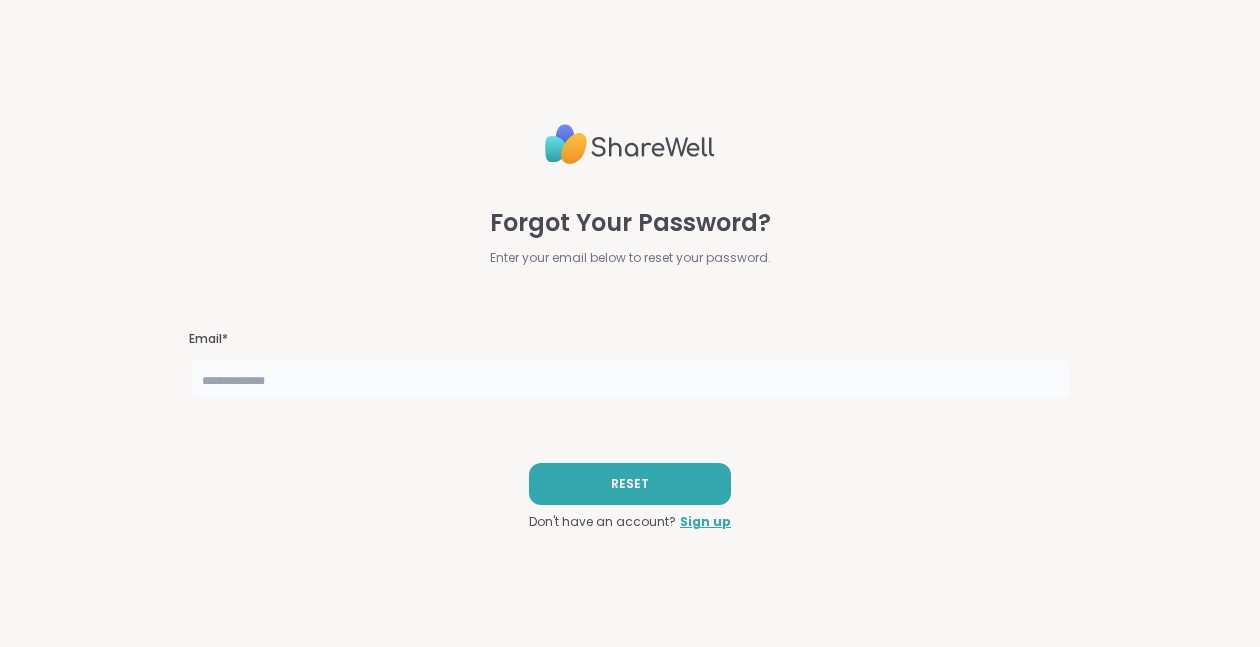 type on "**********" 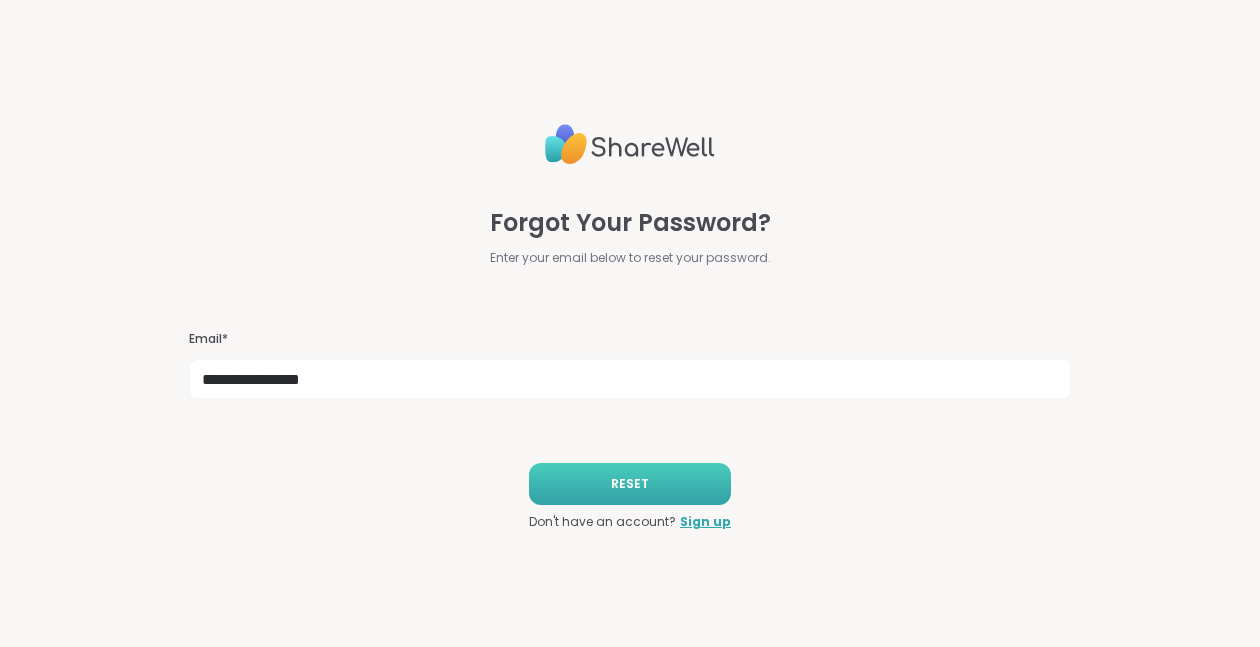 click on "RESET" at bounding box center [630, 484] 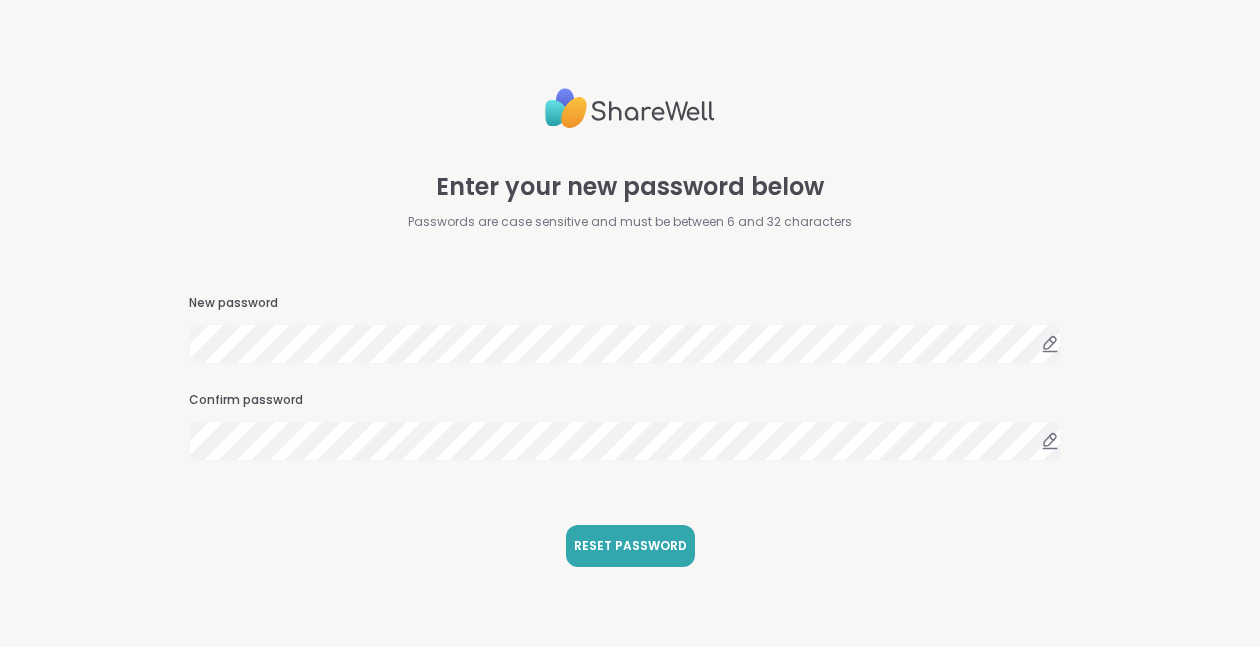scroll, scrollTop: 0, scrollLeft: 0, axis: both 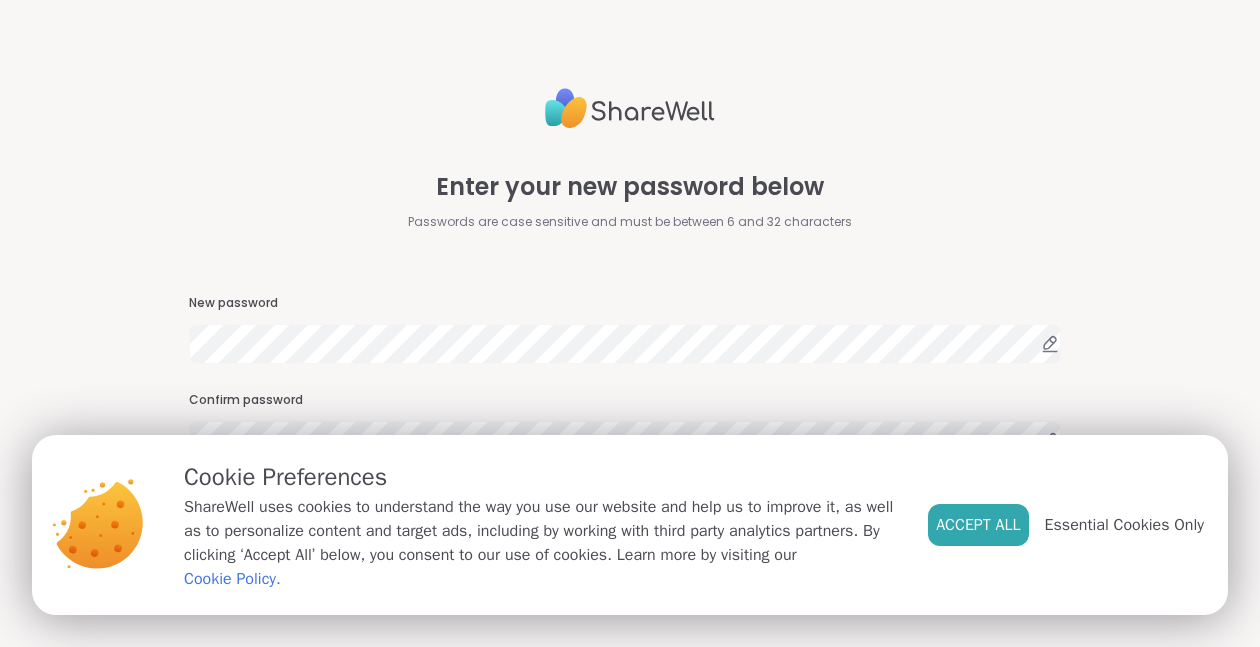 click on "Confirm password" at bounding box center [630, 400] 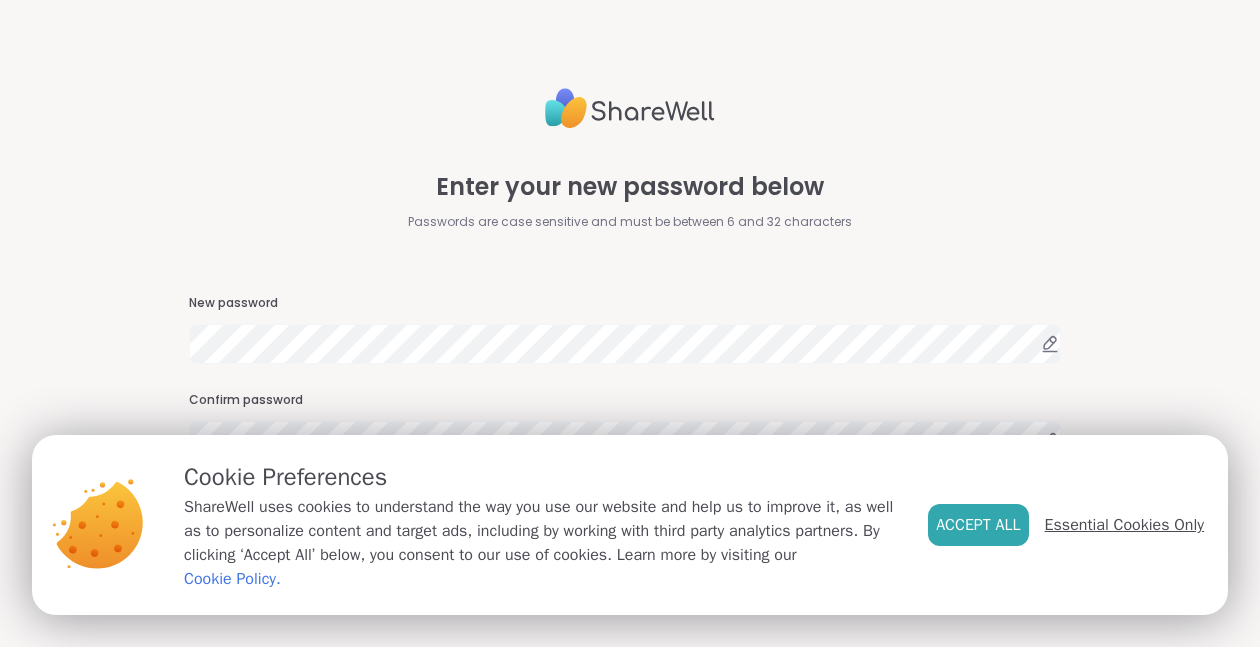 click on "Essential Cookies Only" at bounding box center (1124, 525) 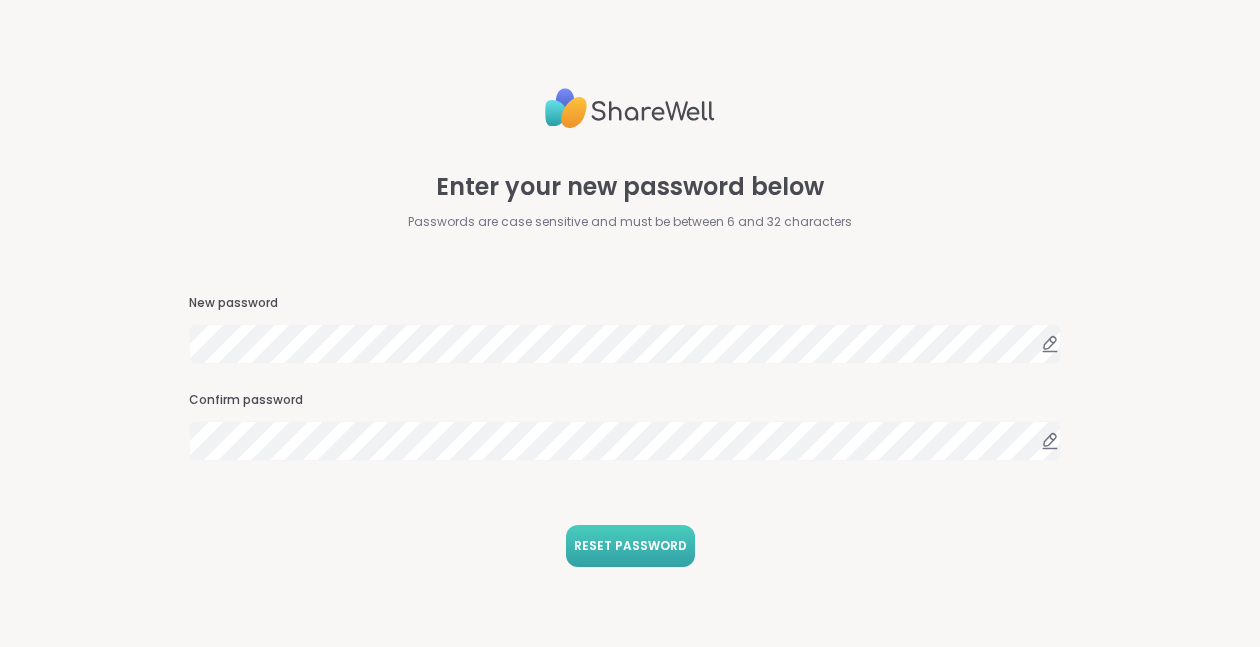 click on "RESET PASSWORD" at bounding box center (630, 546) 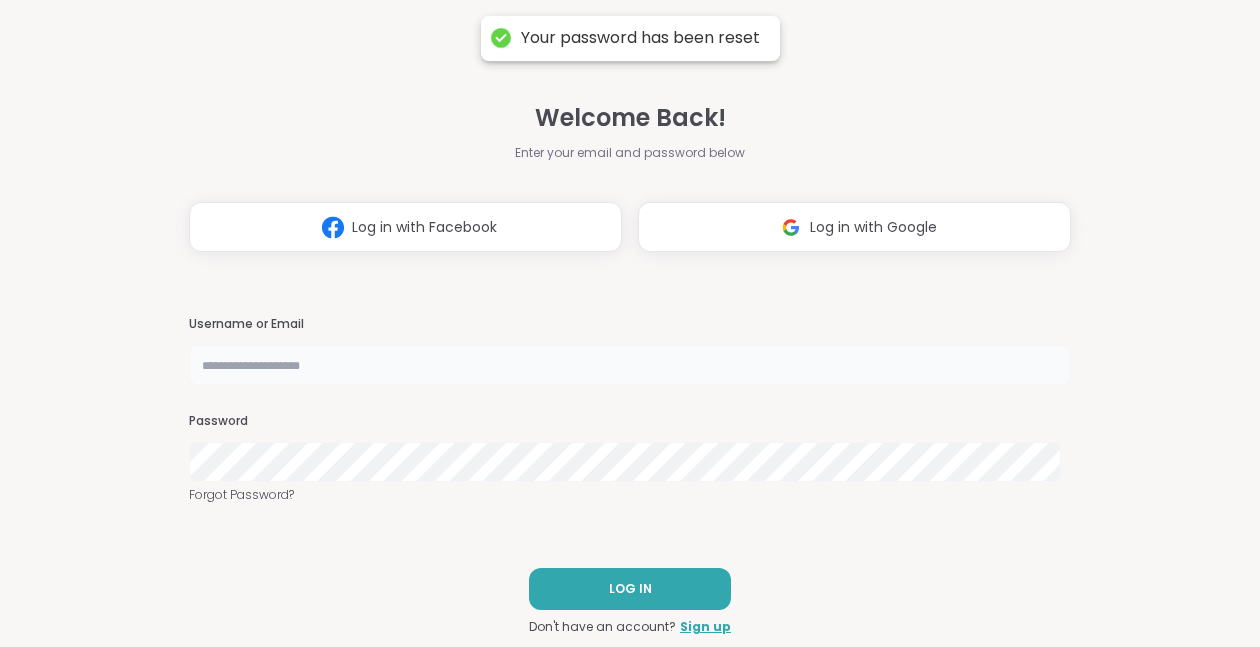 type on "**********" 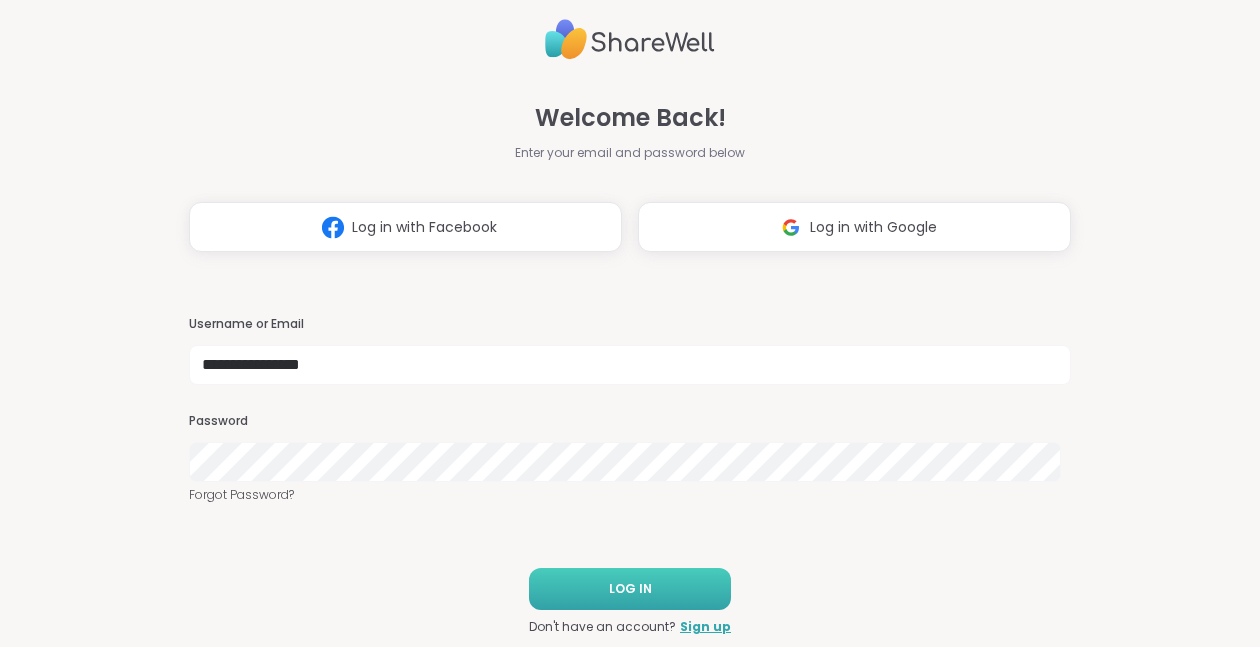 click on "LOG IN" at bounding box center [630, 589] 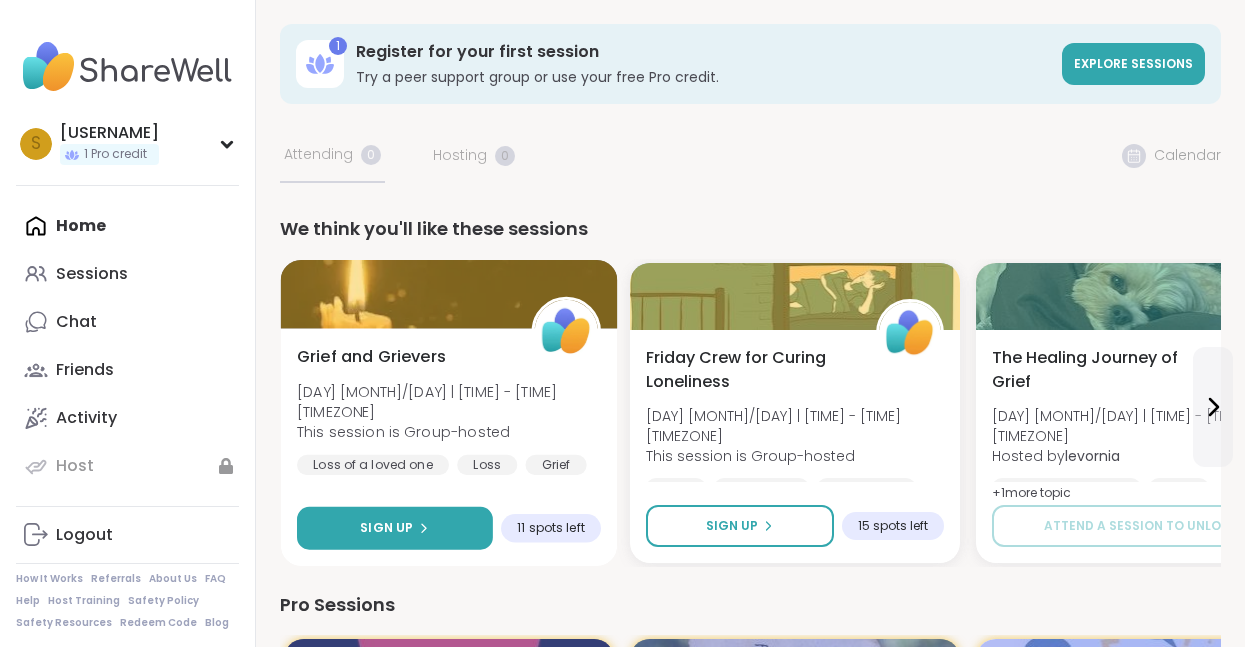 click on "Sign Up" at bounding box center (395, 528) 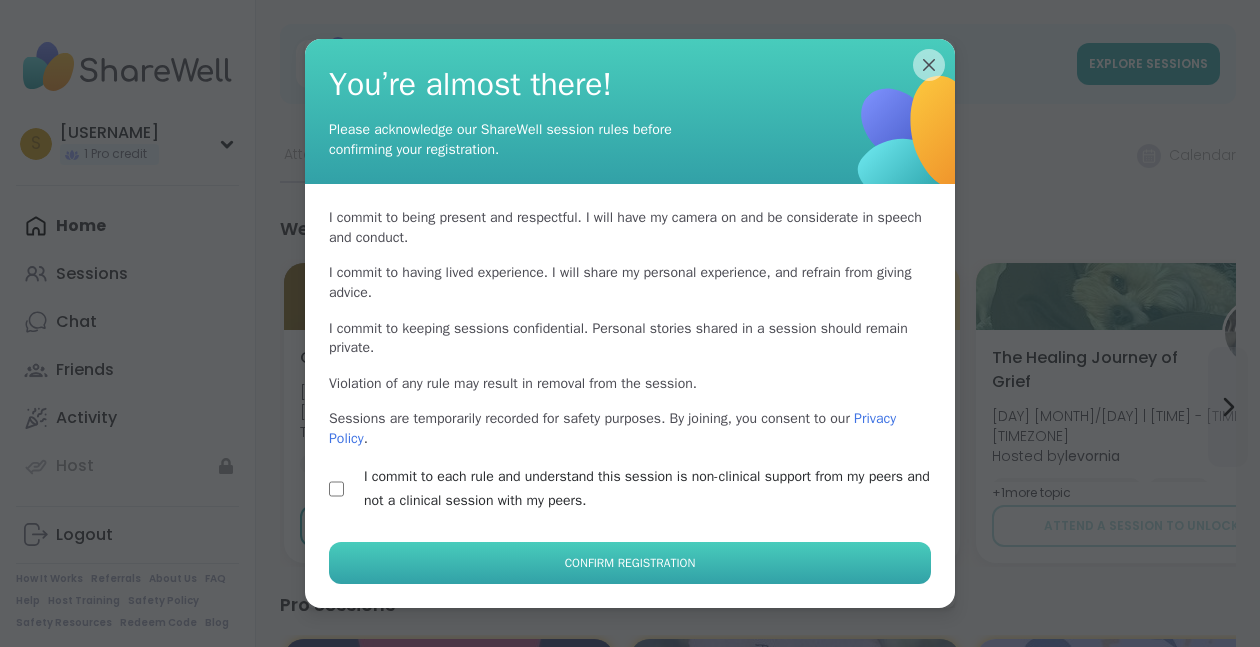 click on "Confirm Registration" at bounding box center [630, 563] 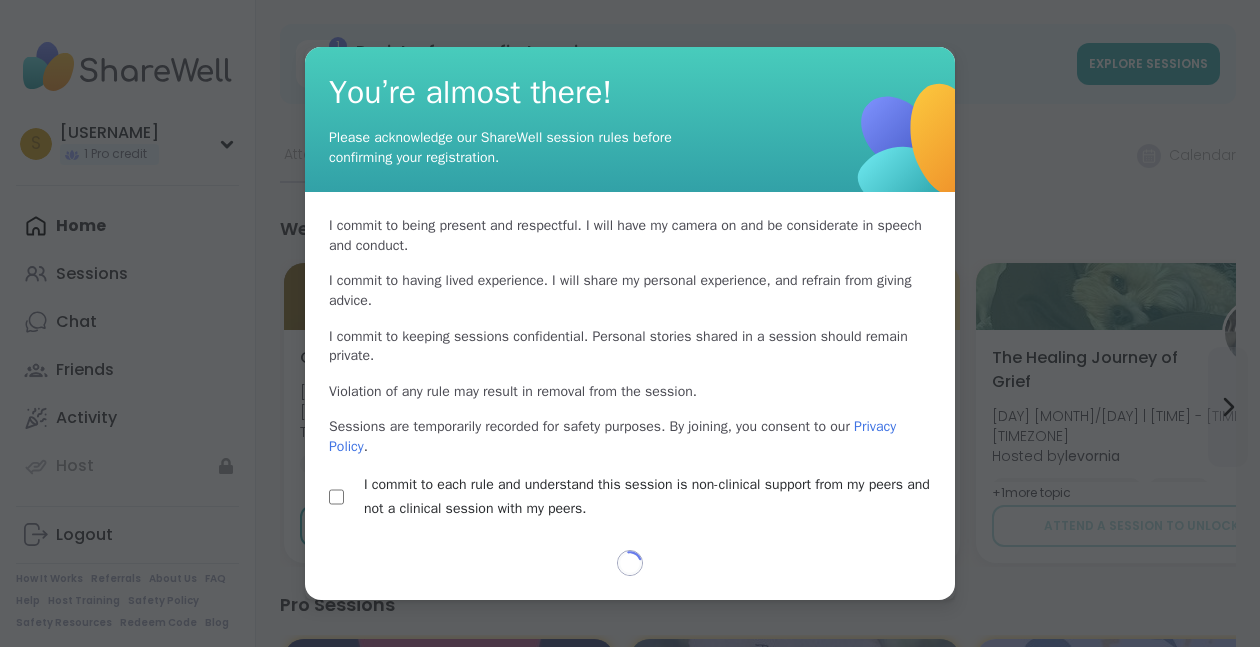select on "**" 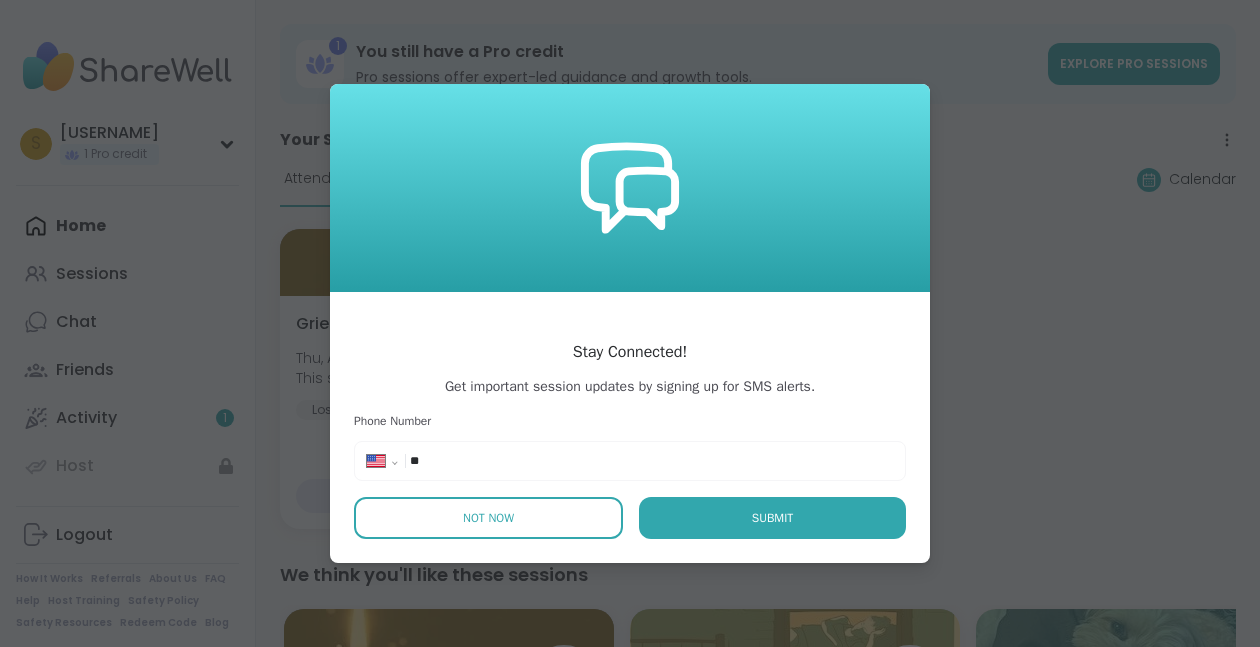 click on "Not Now" at bounding box center [488, 518] 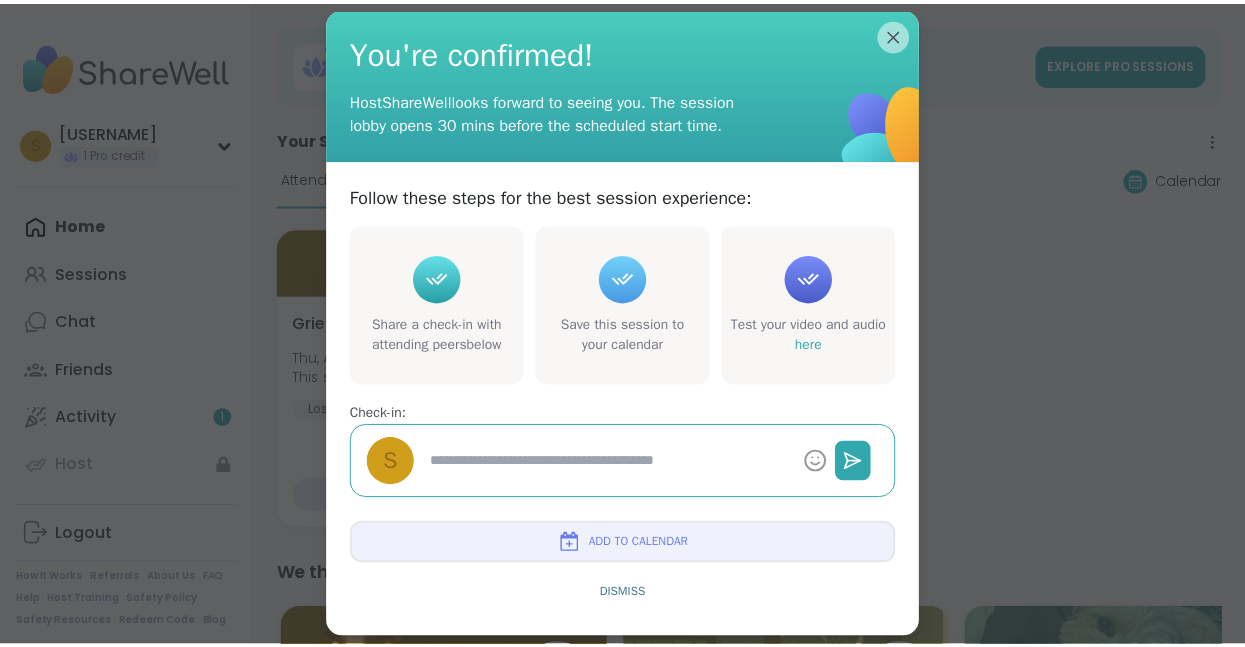 scroll, scrollTop: 25, scrollLeft: 0, axis: vertical 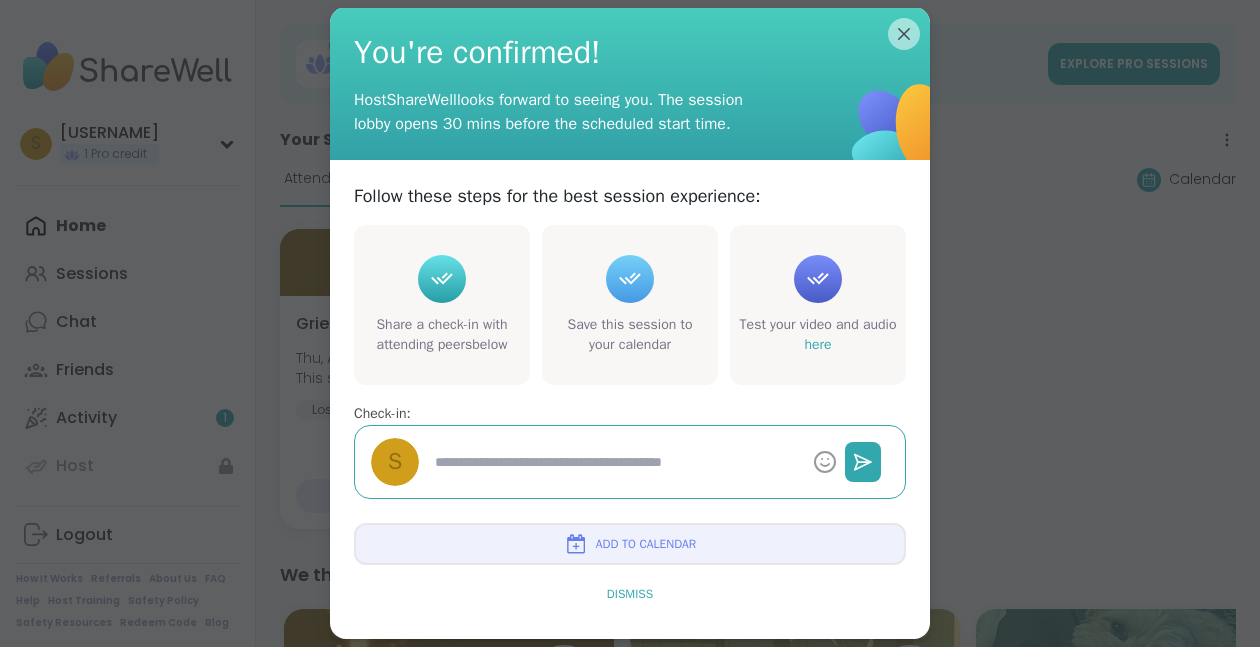 click on "Dismiss" at bounding box center [630, 594] 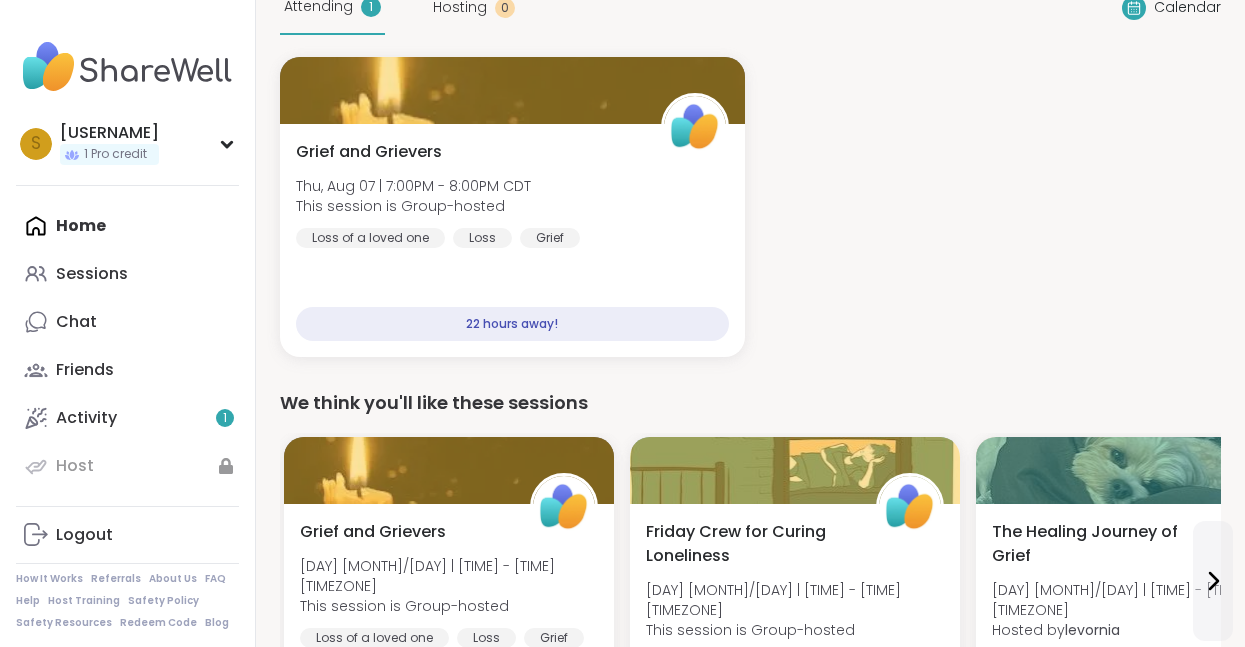 scroll, scrollTop: 0, scrollLeft: 0, axis: both 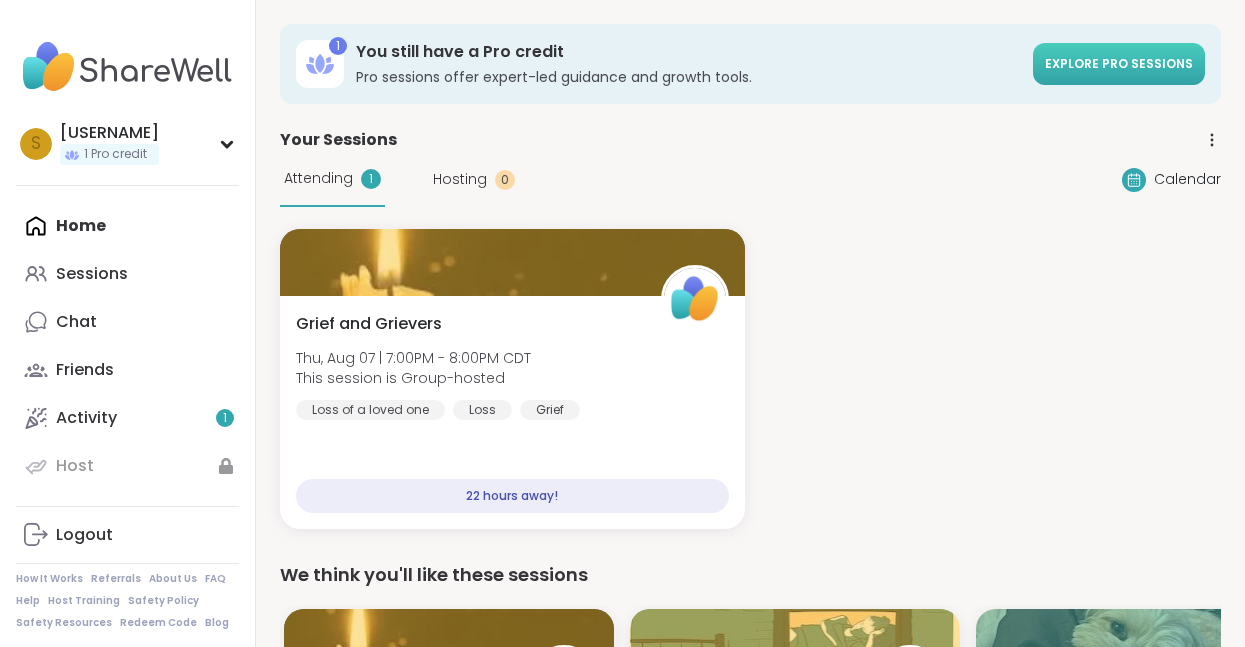 click on "Explore Pro sessions" at bounding box center (1119, 63) 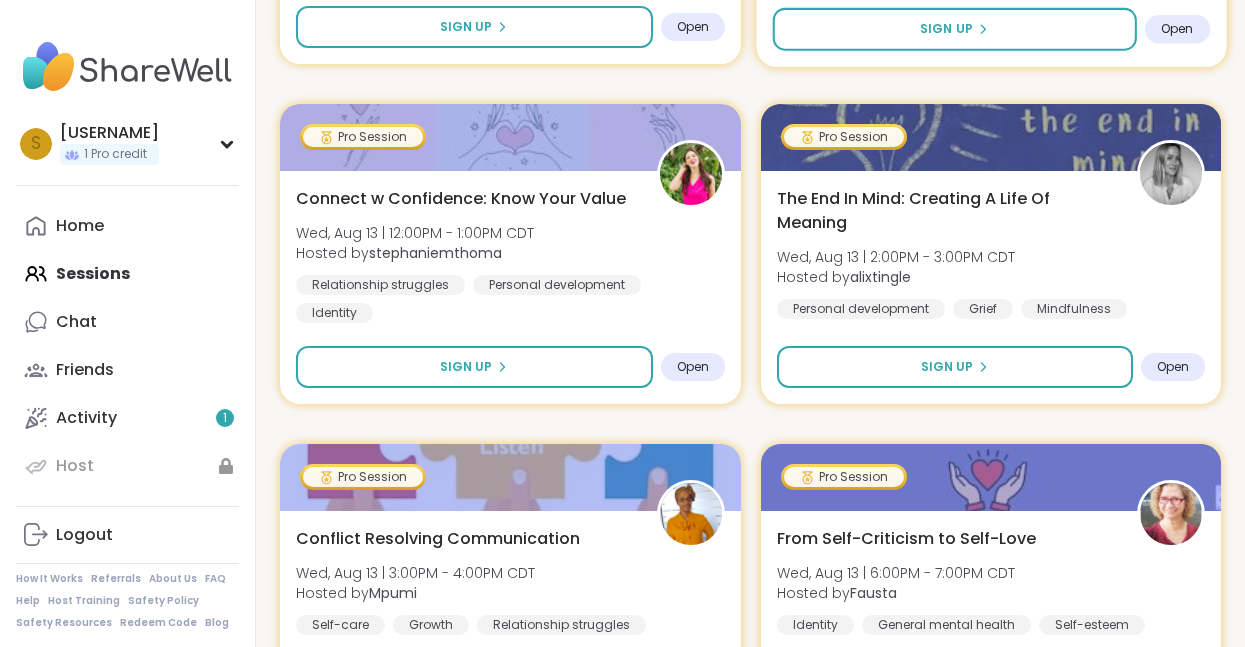 scroll, scrollTop: 3056, scrollLeft: 0, axis: vertical 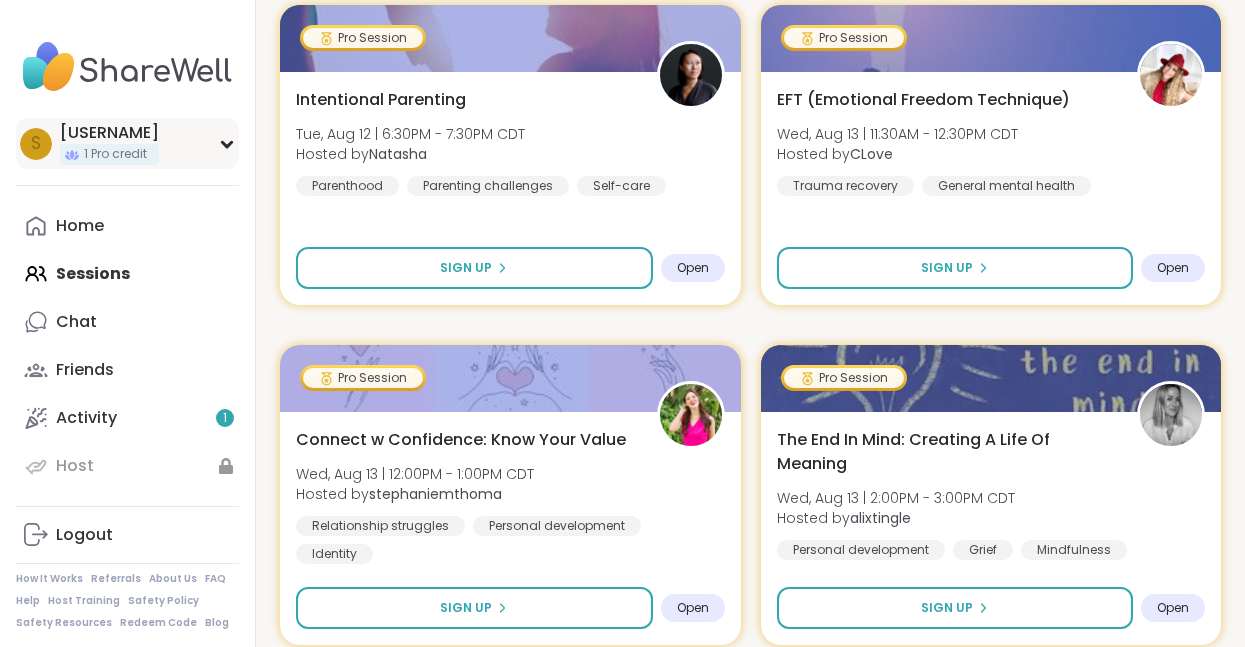 click on "s sandi122 1 Pro credit" at bounding box center [127, 143] 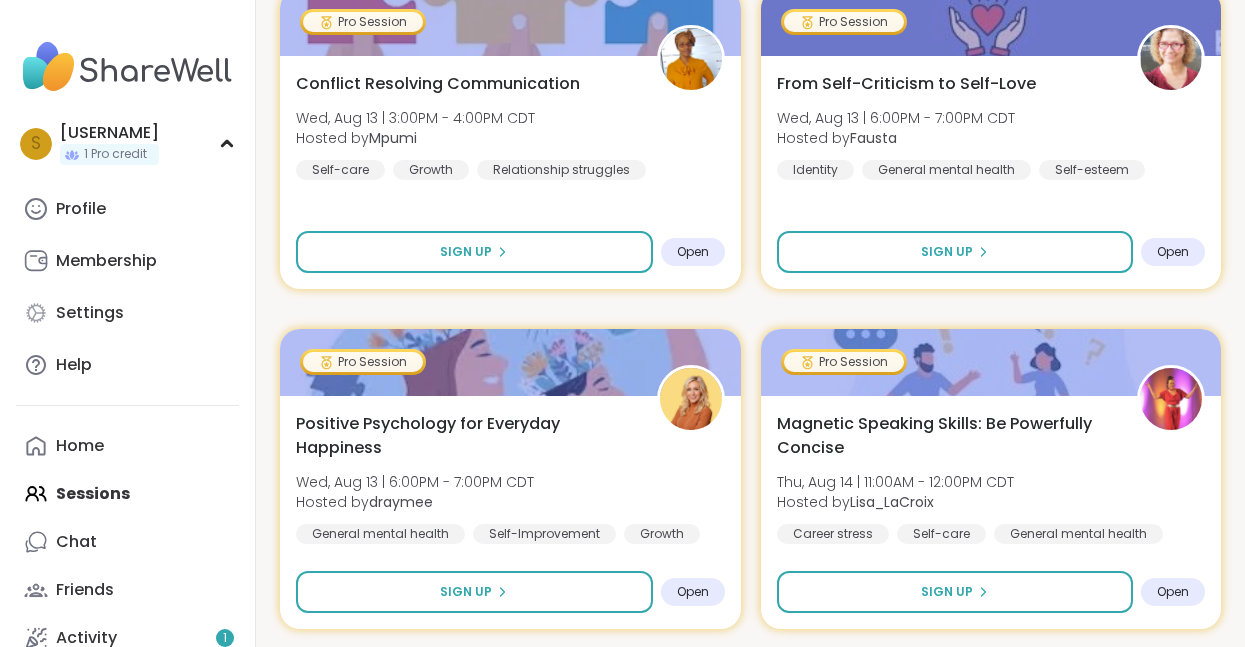 scroll, scrollTop: 3756, scrollLeft: 0, axis: vertical 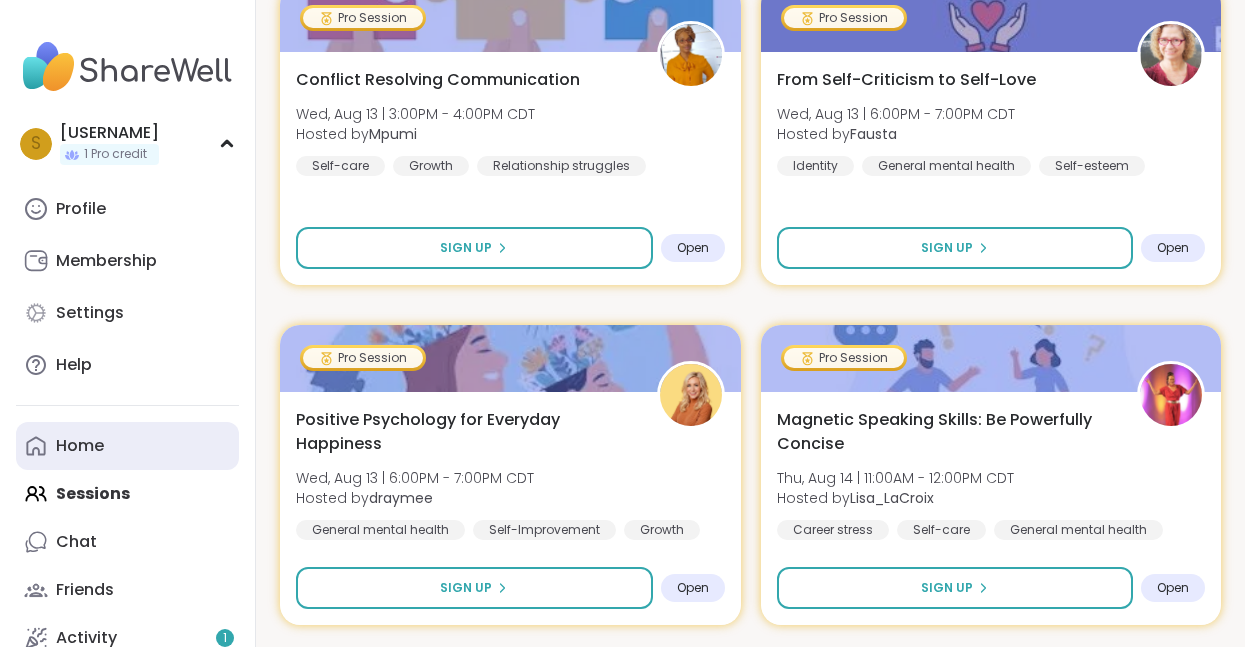 click on "Home" at bounding box center [127, 446] 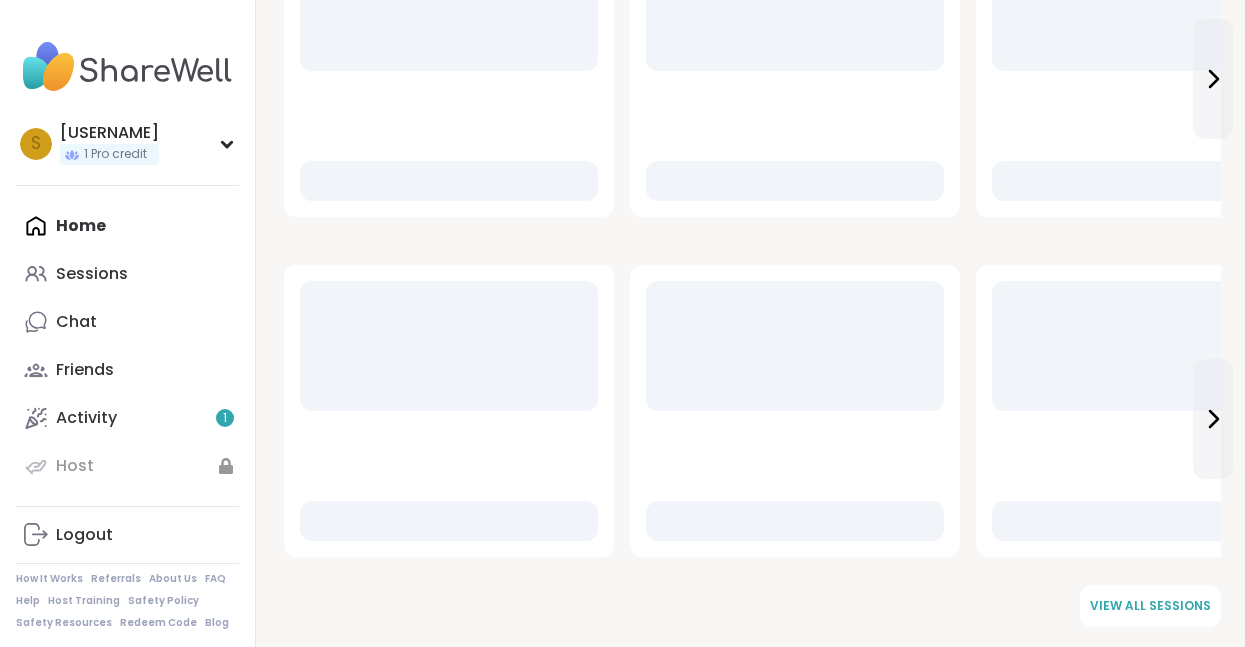 scroll, scrollTop: 0, scrollLeft: 0, axis: both 